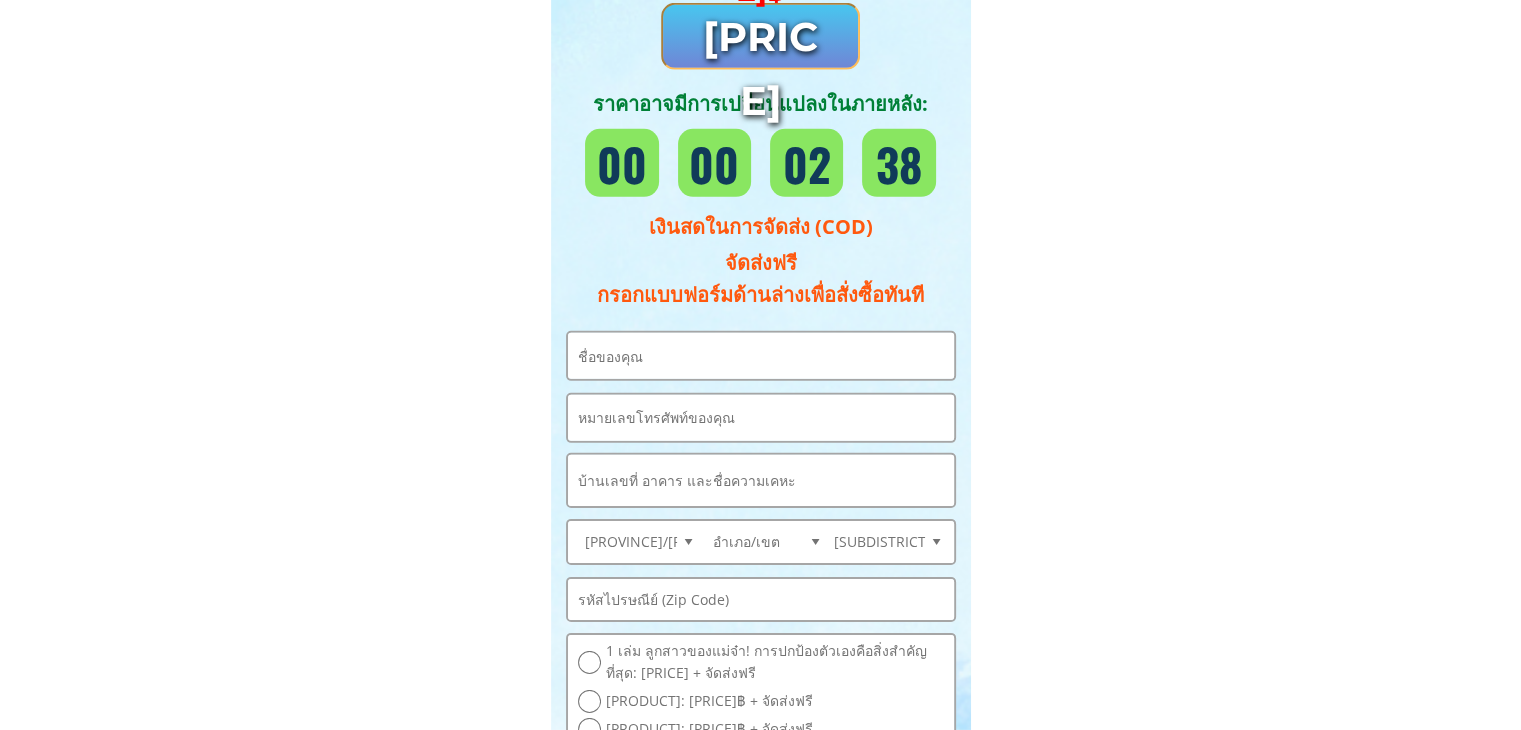 scroll, scrollTop: 6438, scrollLeft: 0, axis: vertical 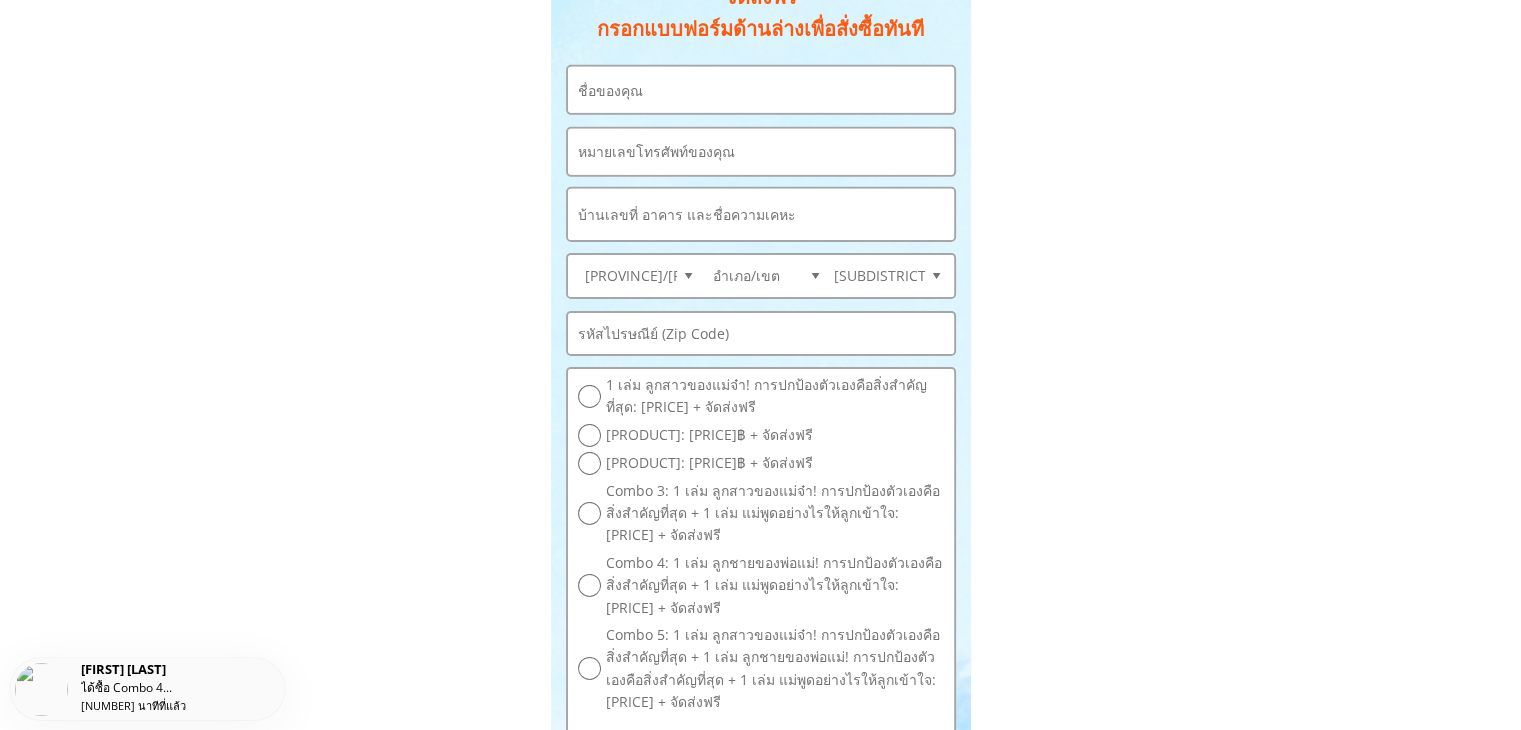 click at bounding box center [761, 90] 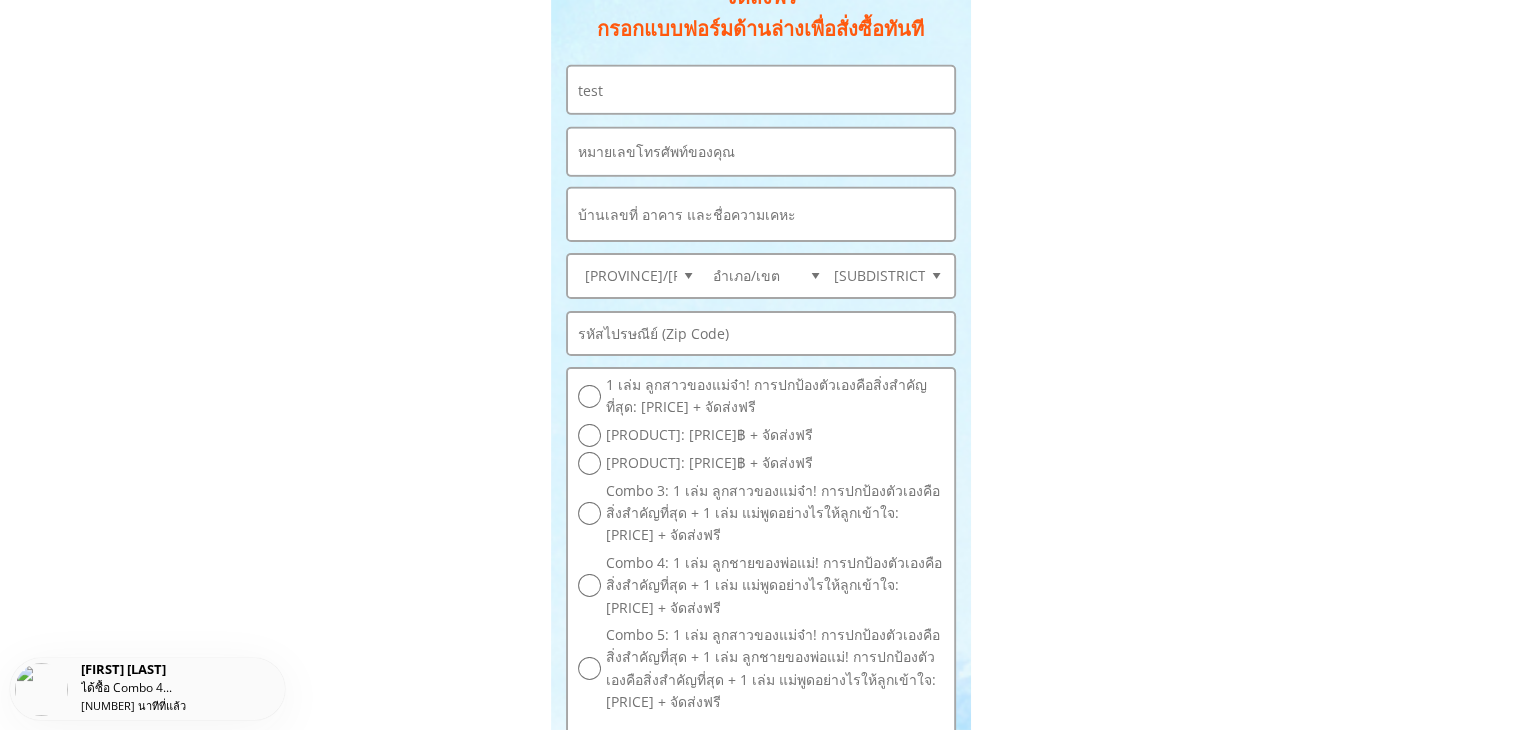 type on "test" 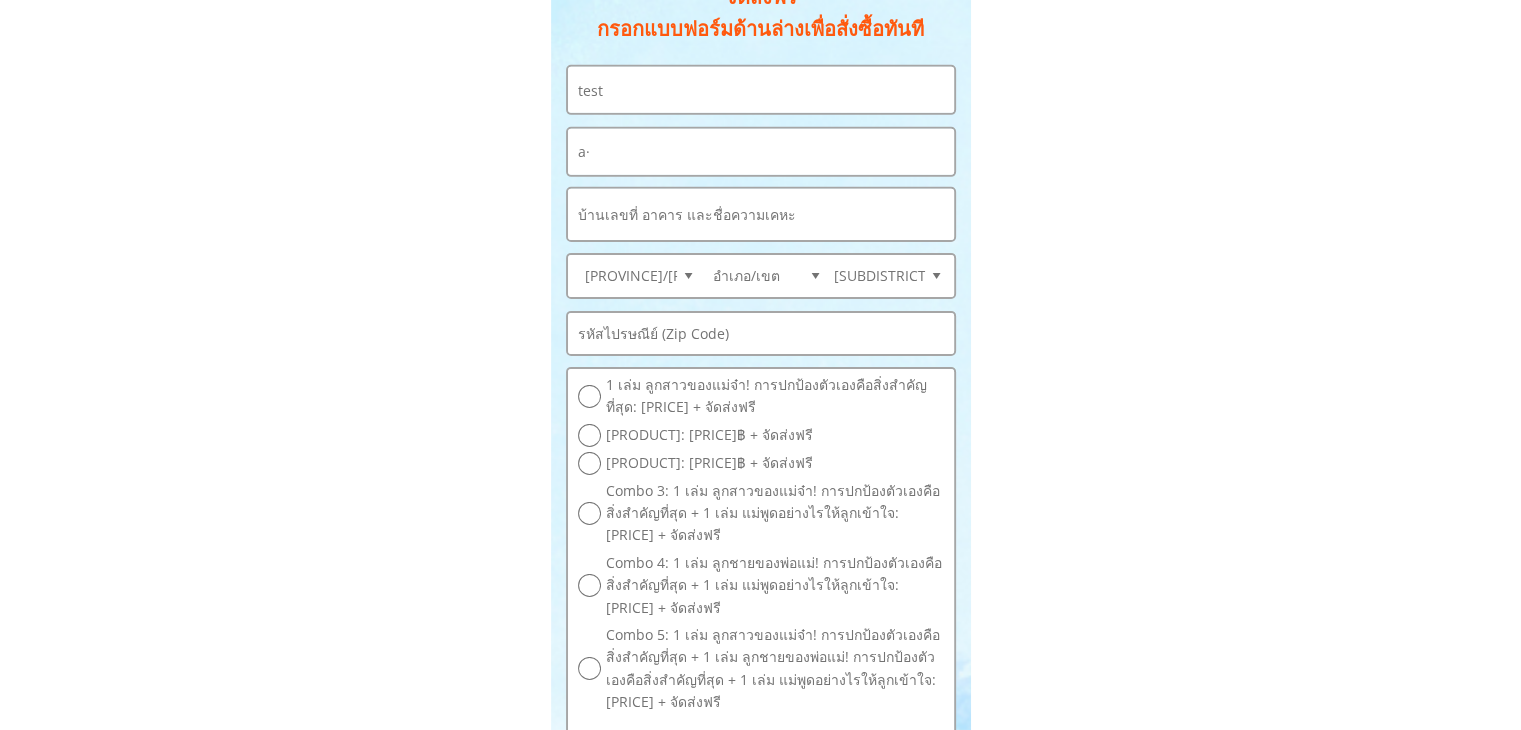 type on "a" 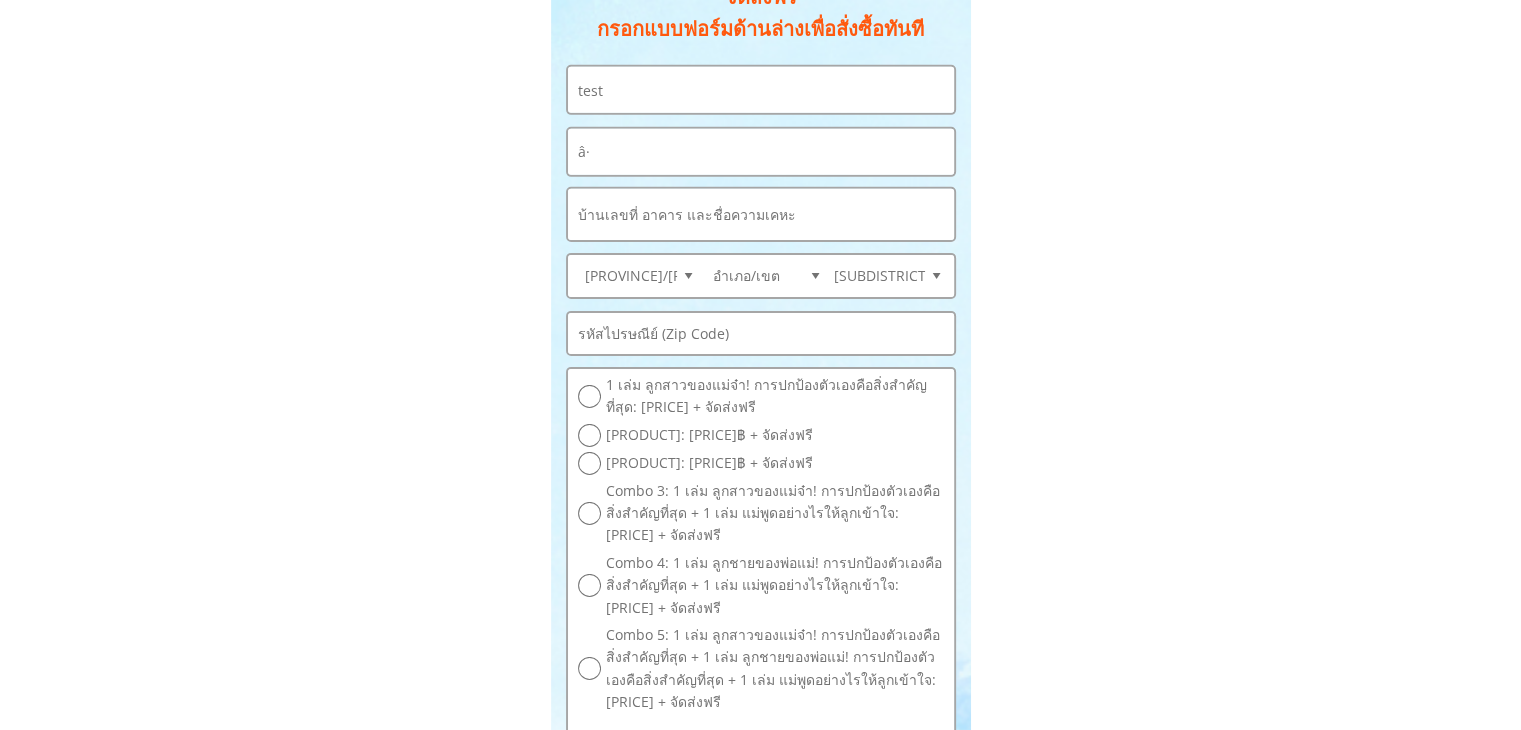 type on "â" 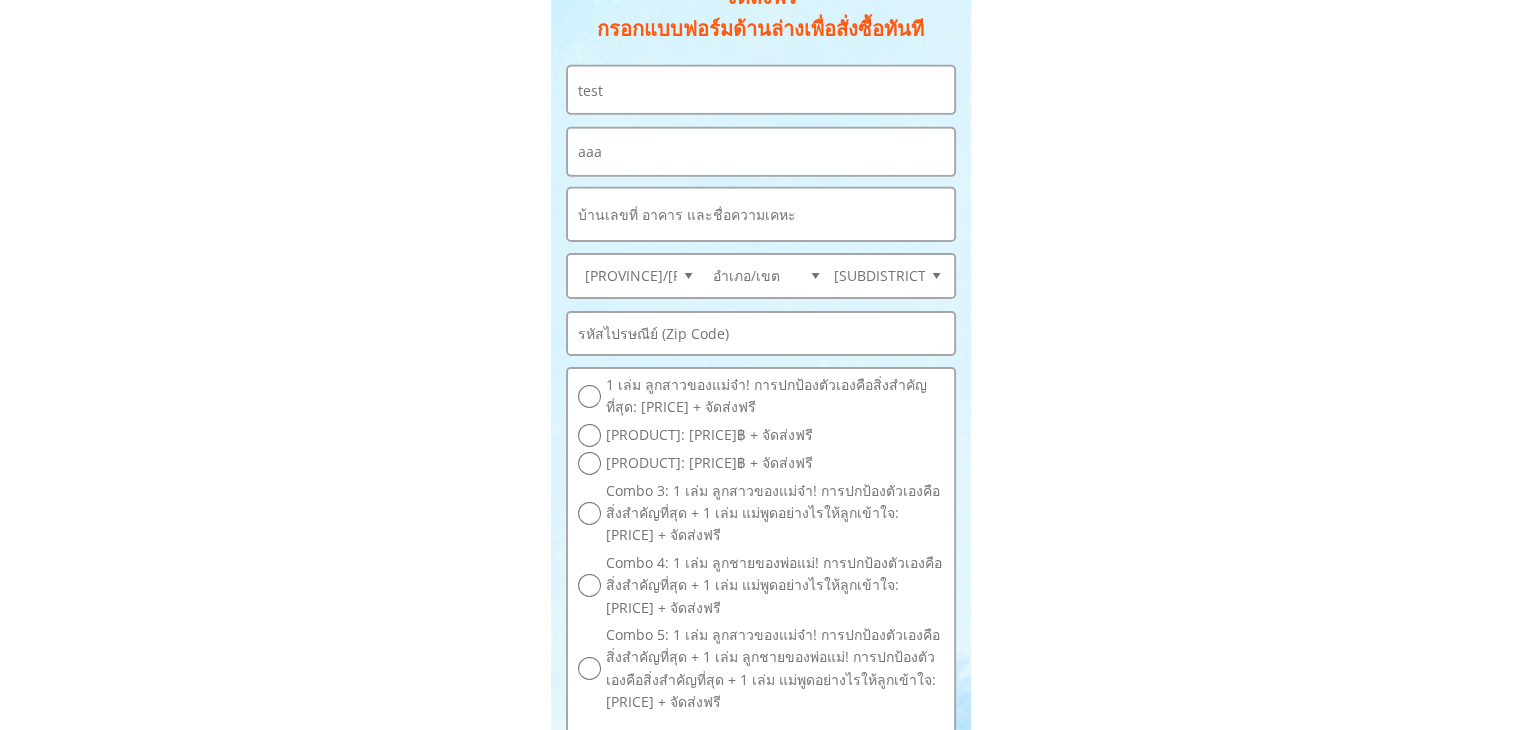 type on "aaa" 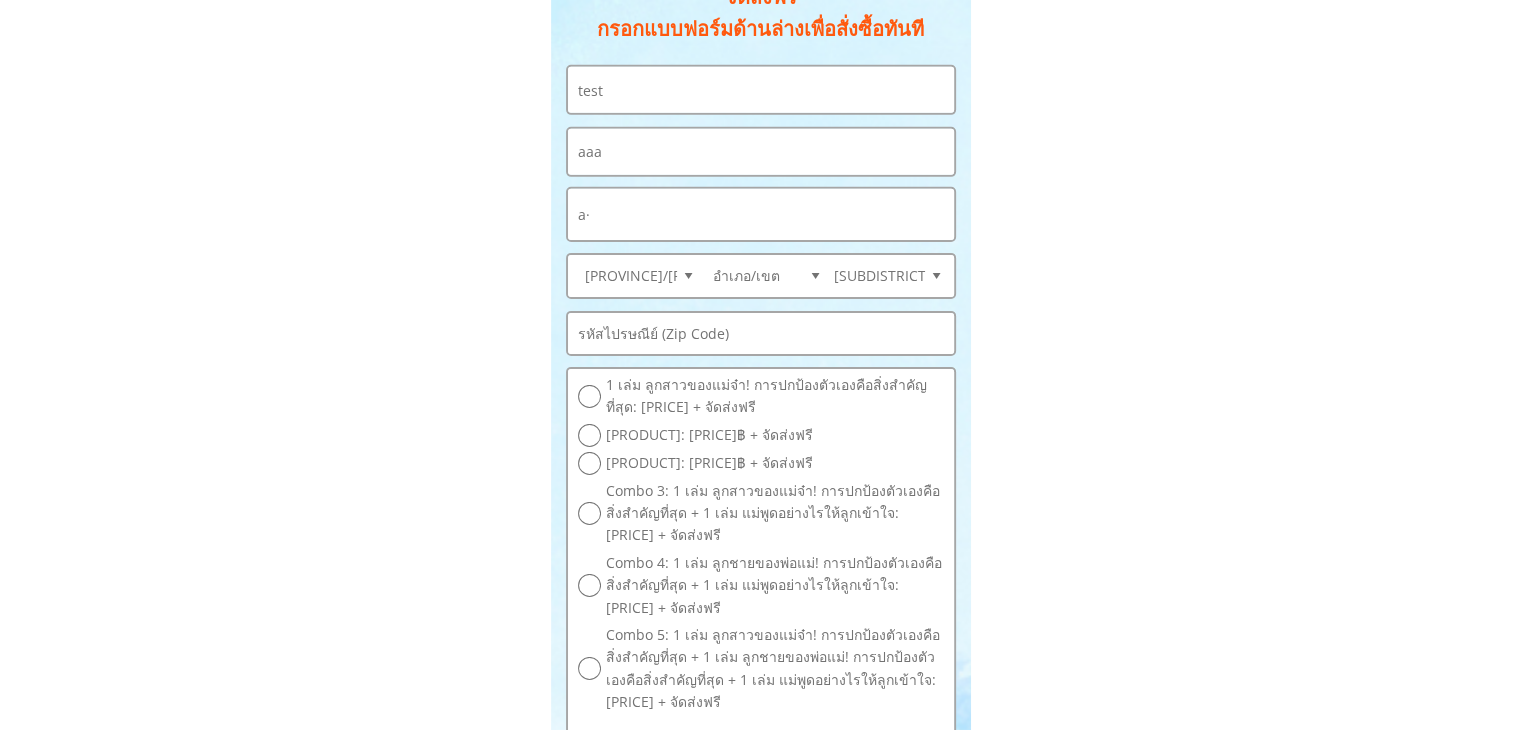 type on "a" 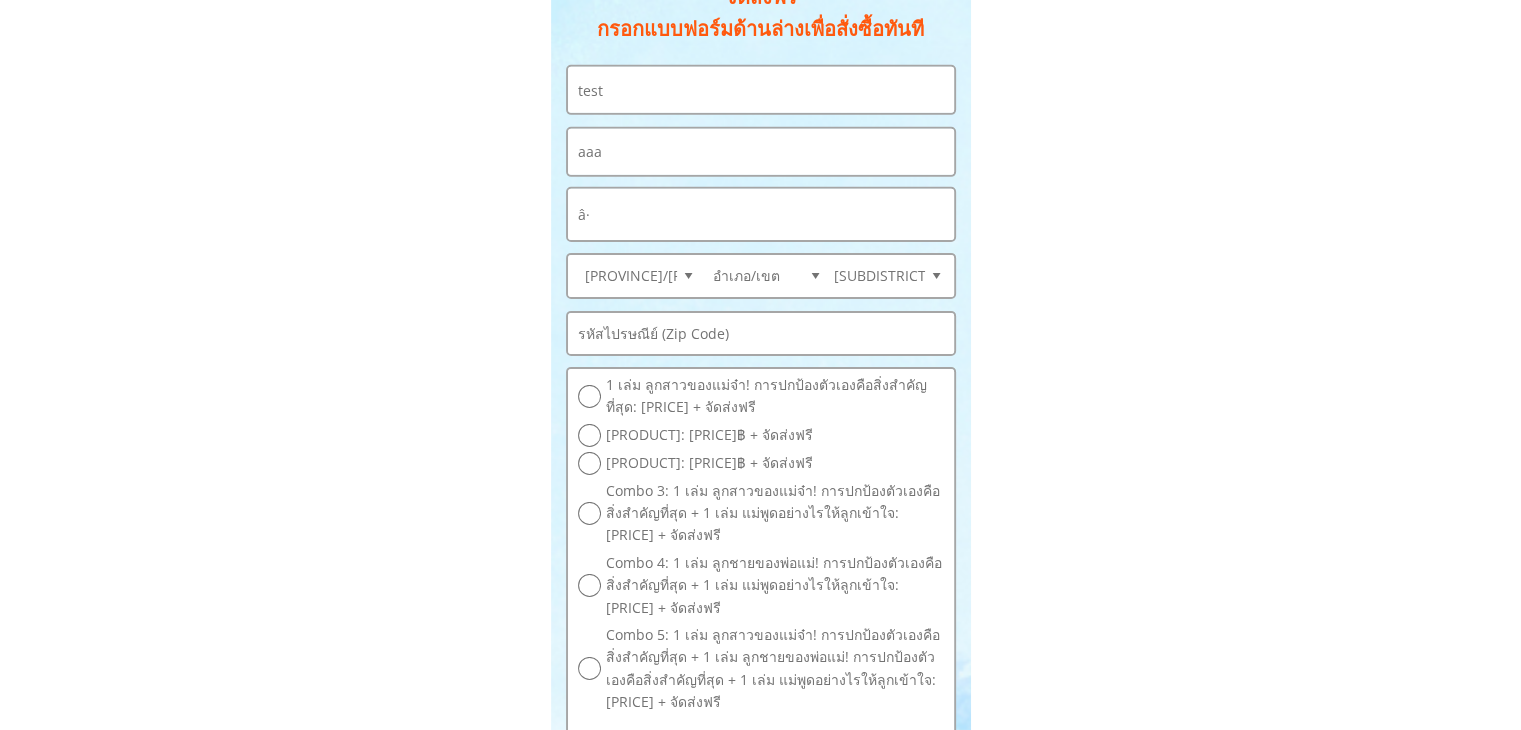 type on "â" 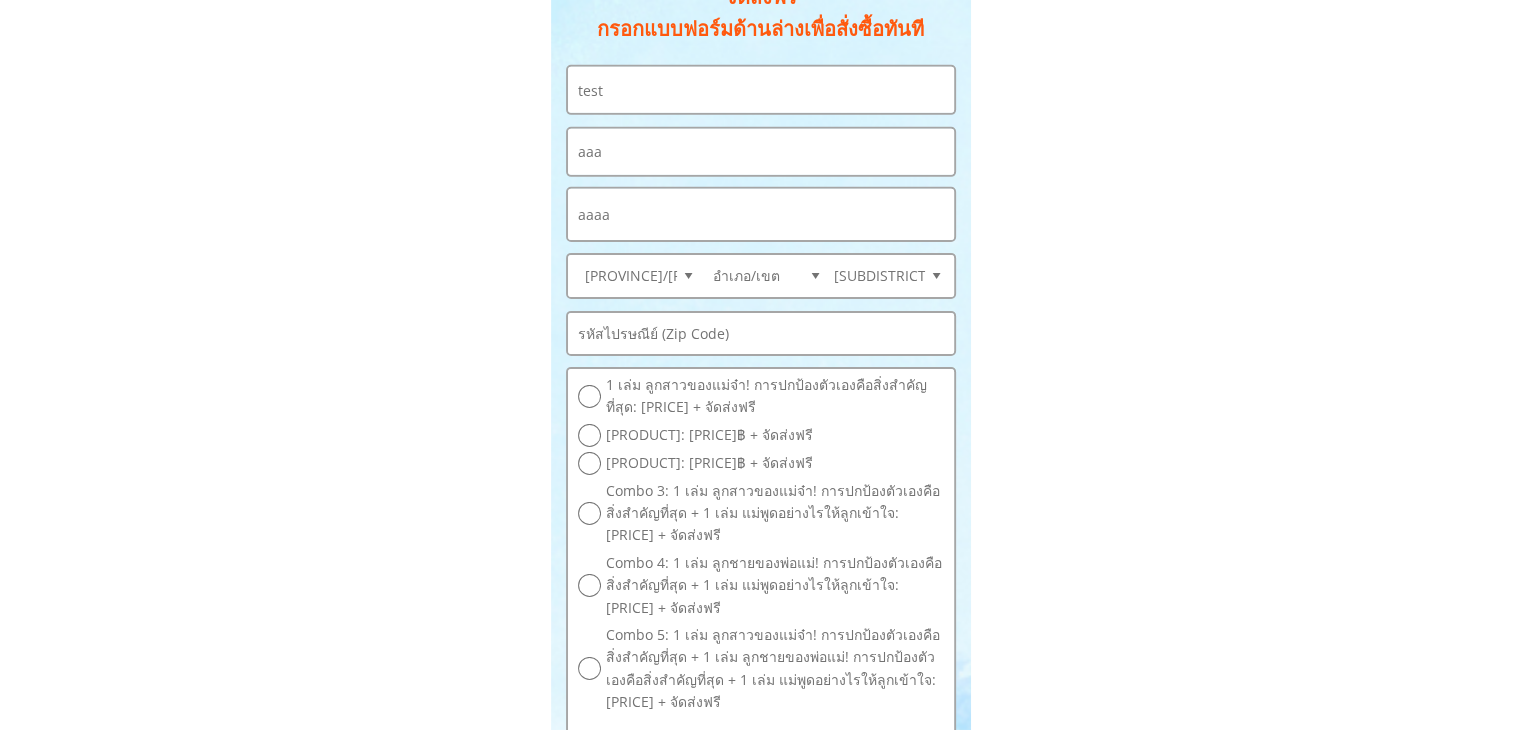 click on "aaa" at bounding box center (761, 152) 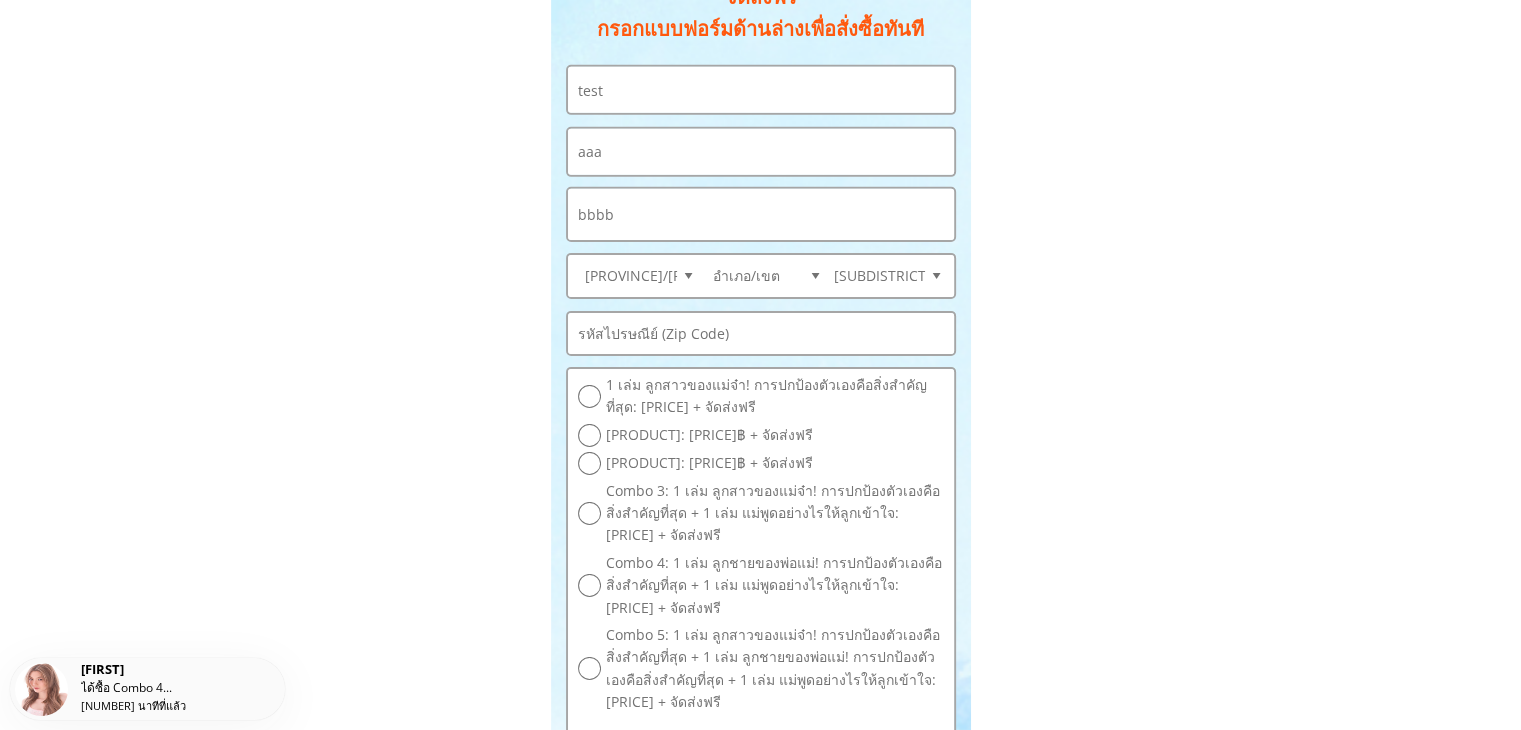 type on "bbbb" 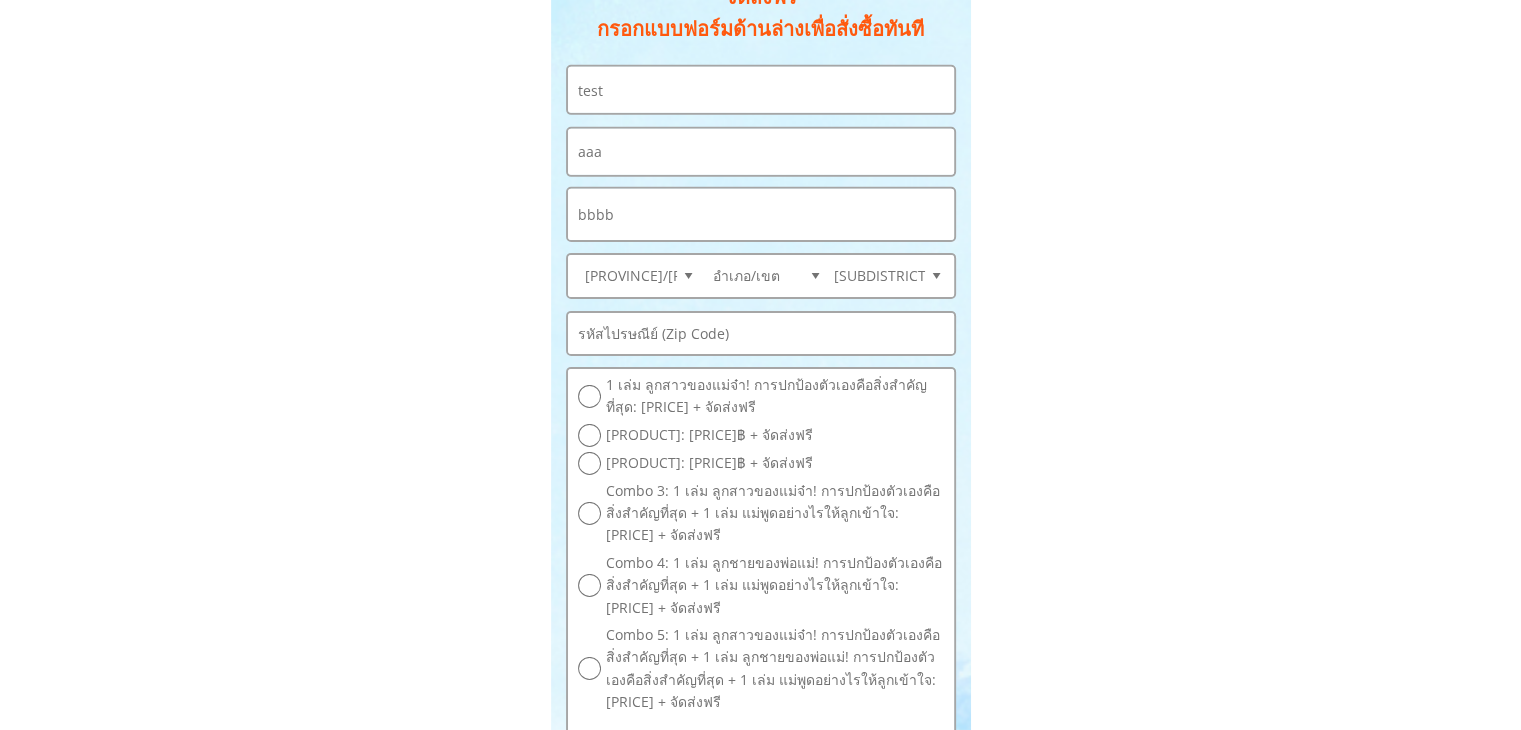 select on "[POSTAL_CODE]:[SUBDISTRICT]/[SUBDISTRICT]" 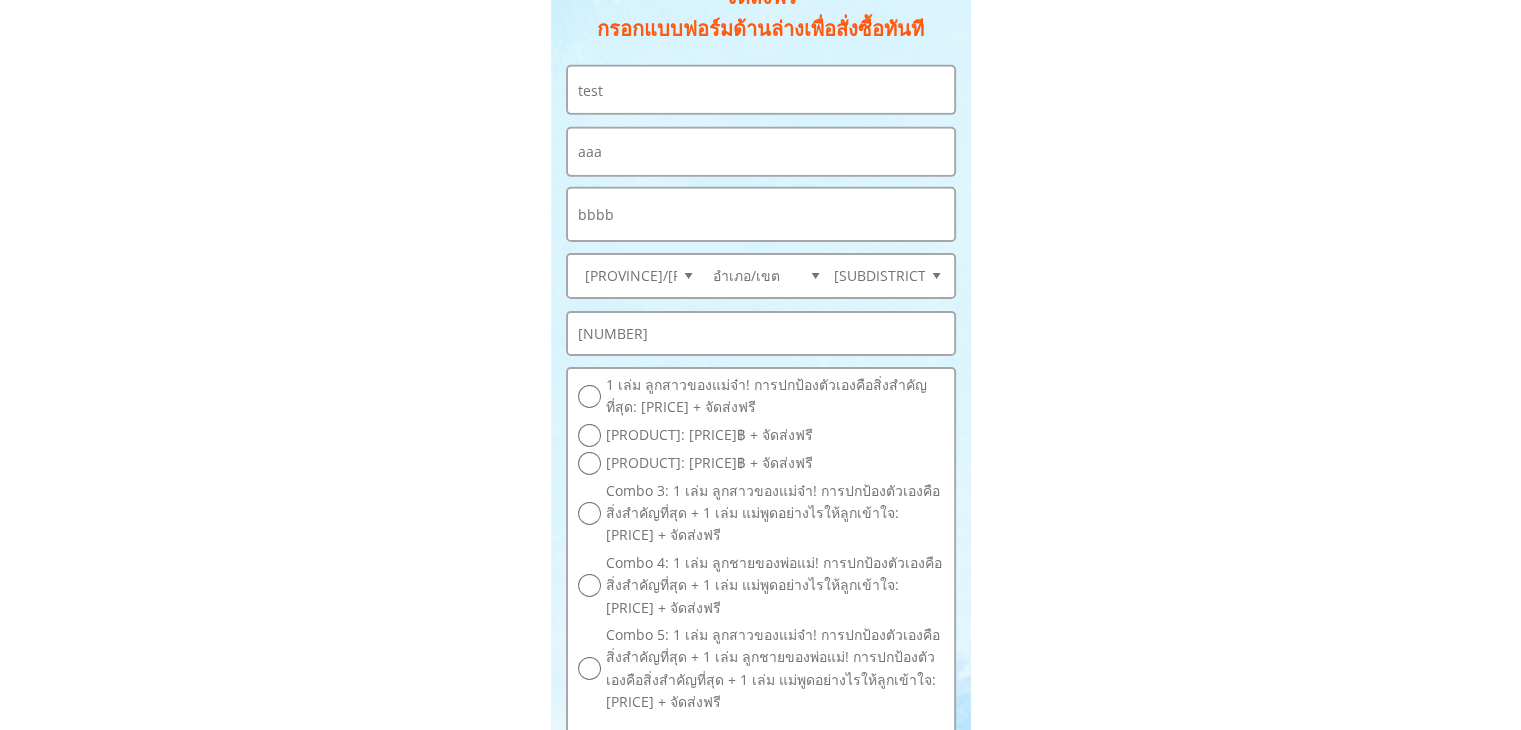 type on "[NUMBER]" 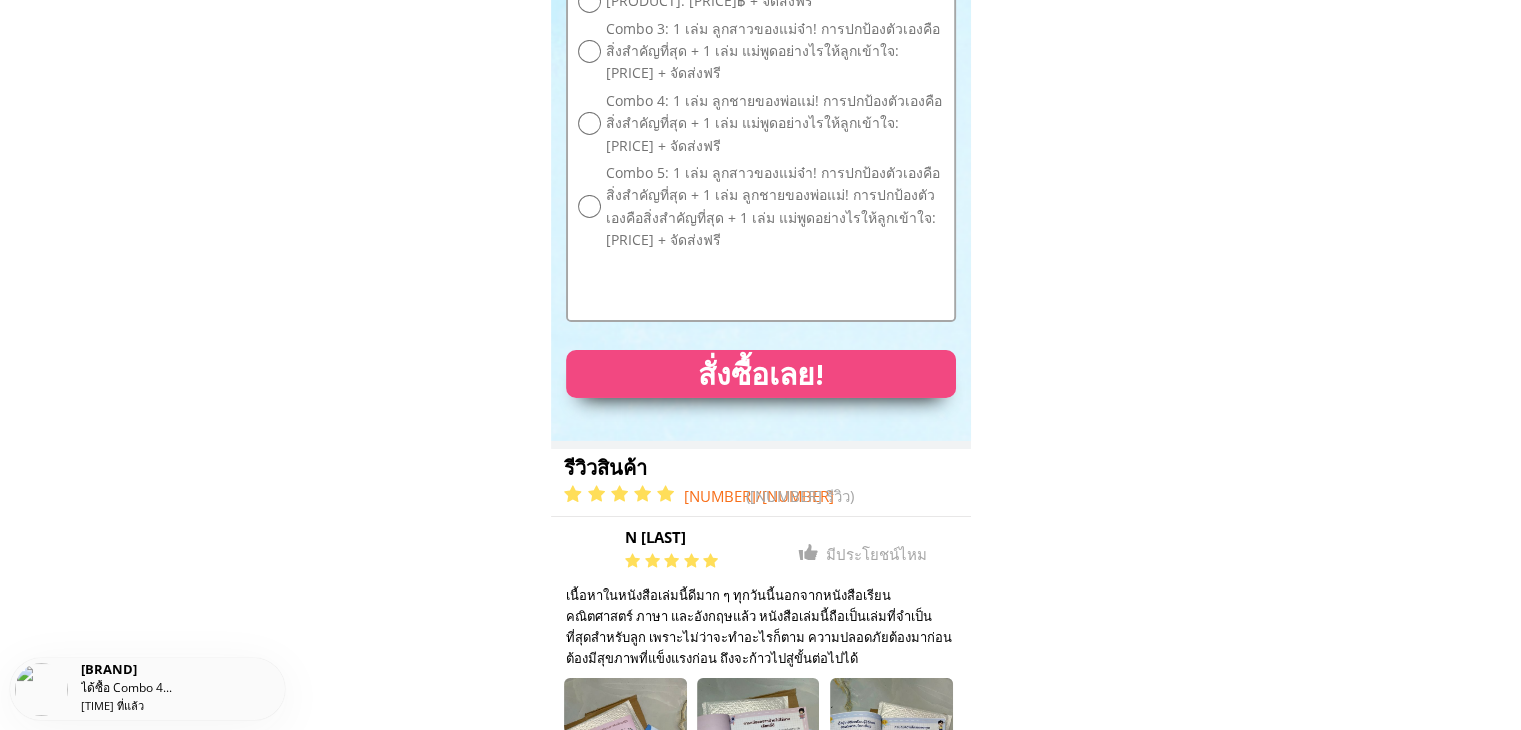 scroll, scrollTop: 6972, scrollLeft: 0, axis: vertical 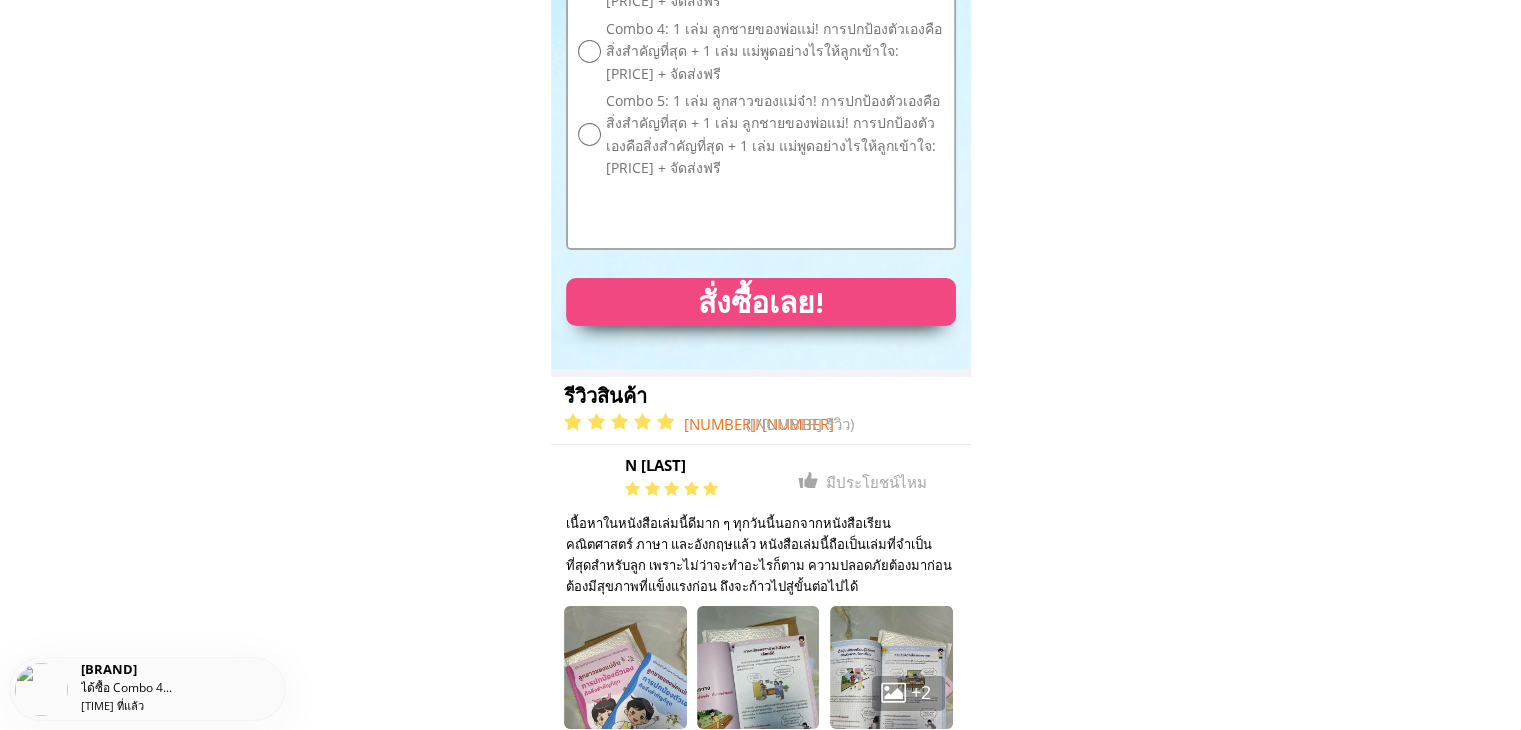 click on "สั่งซื้อเลย!" at bounding box center [761, 302] 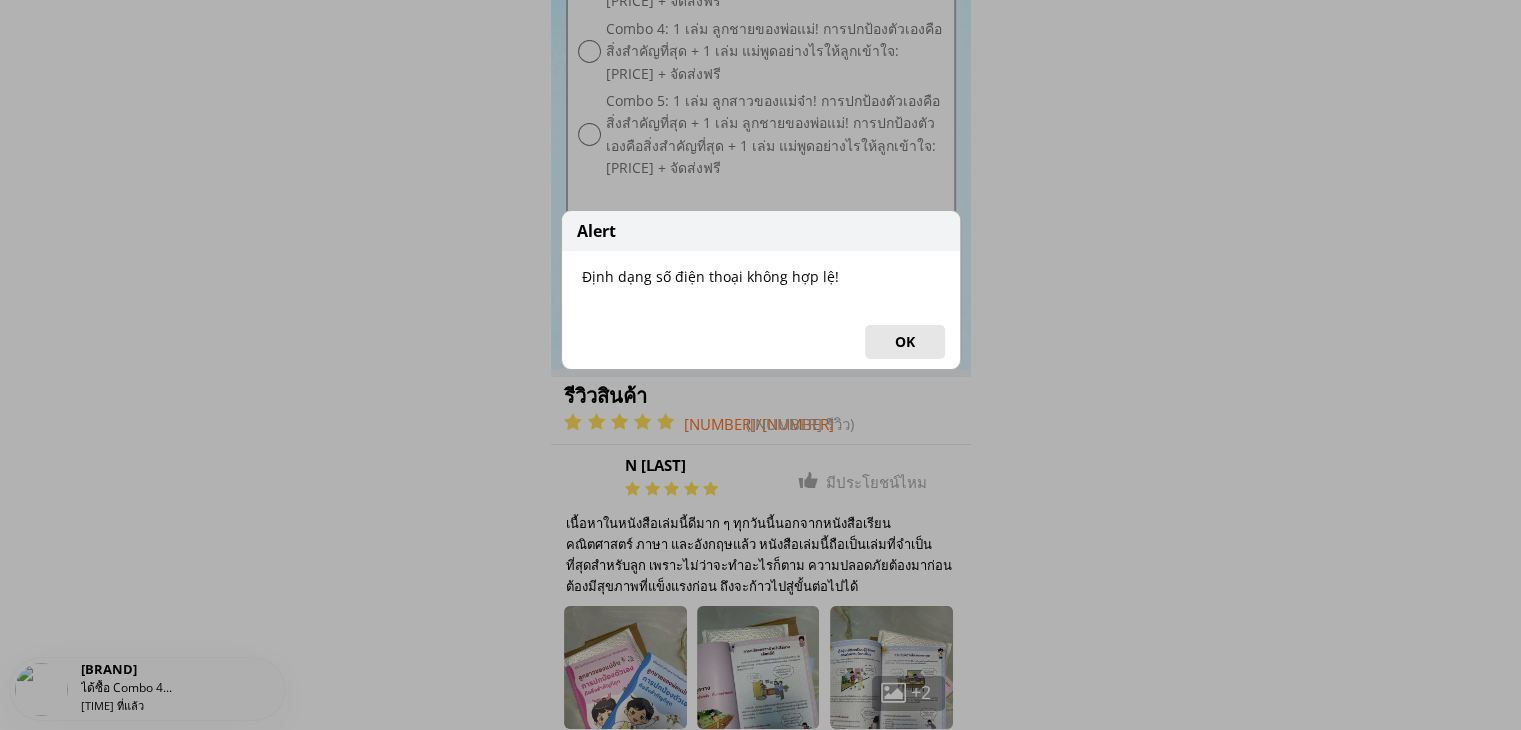 click on "OK" at bounding box center (905, 342) 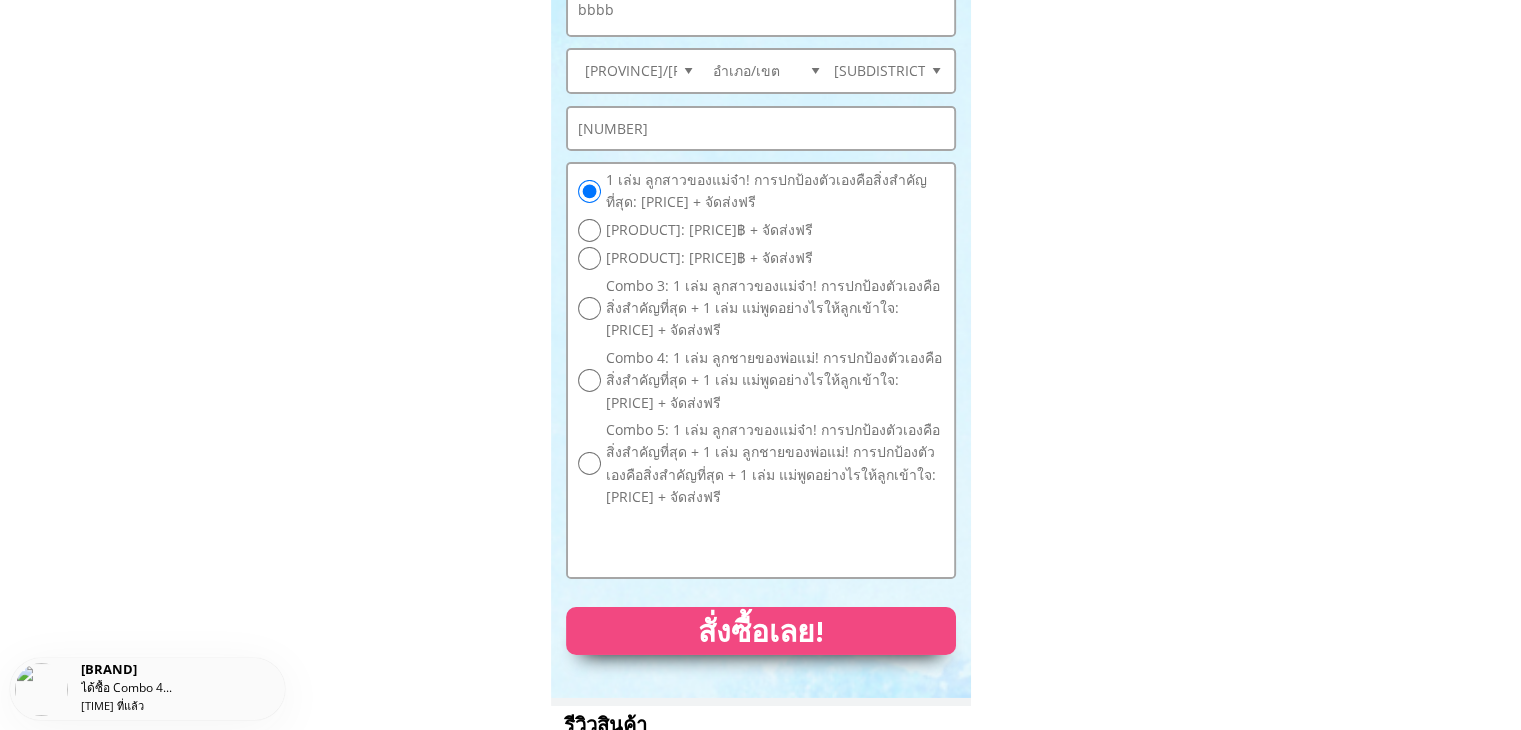 scroll, scrollTop: 6572, scrollLeft: 0, axis: vertical 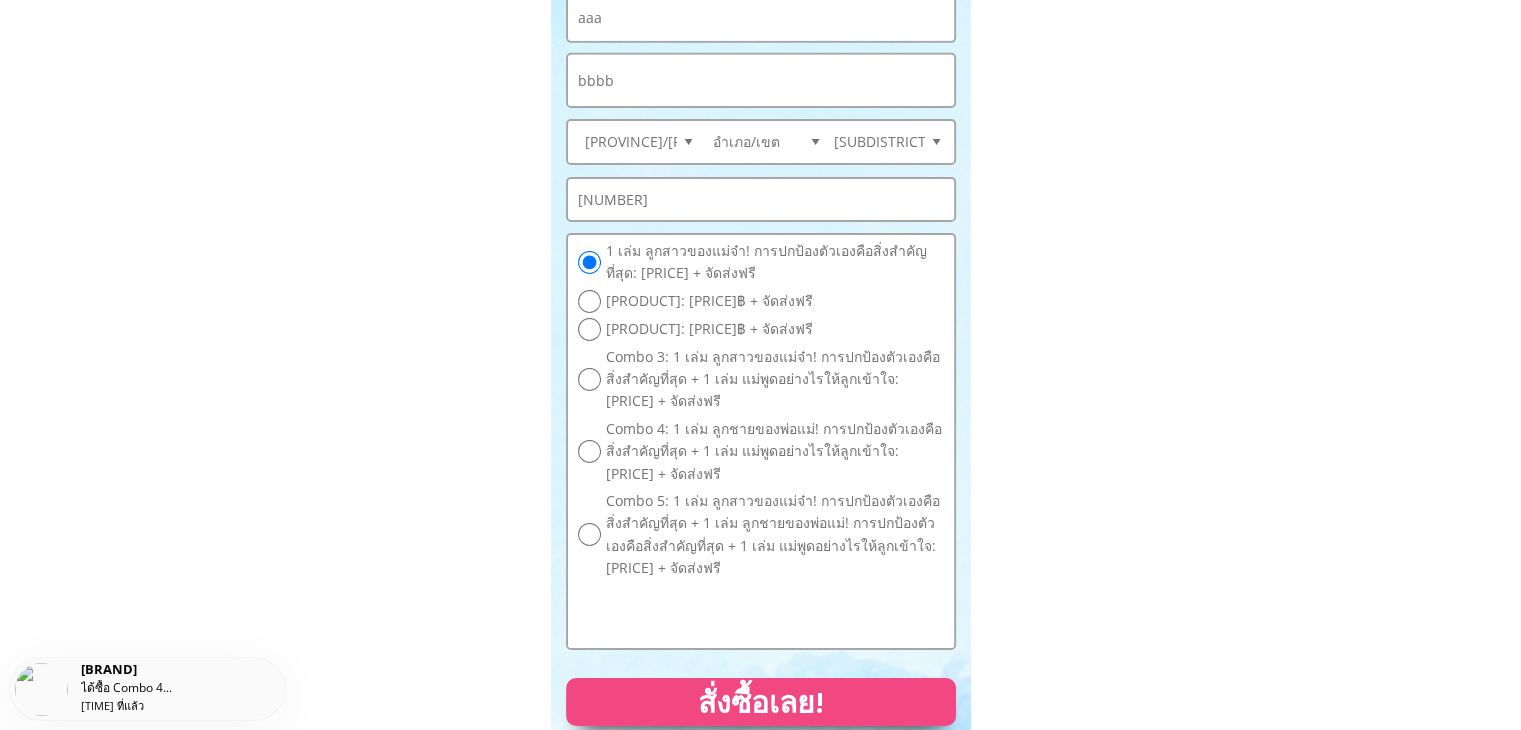 drag, startPoint x: 642, startPoint y: 199, endPoint x: 553, endPoint y: 193, distance: 89.20202 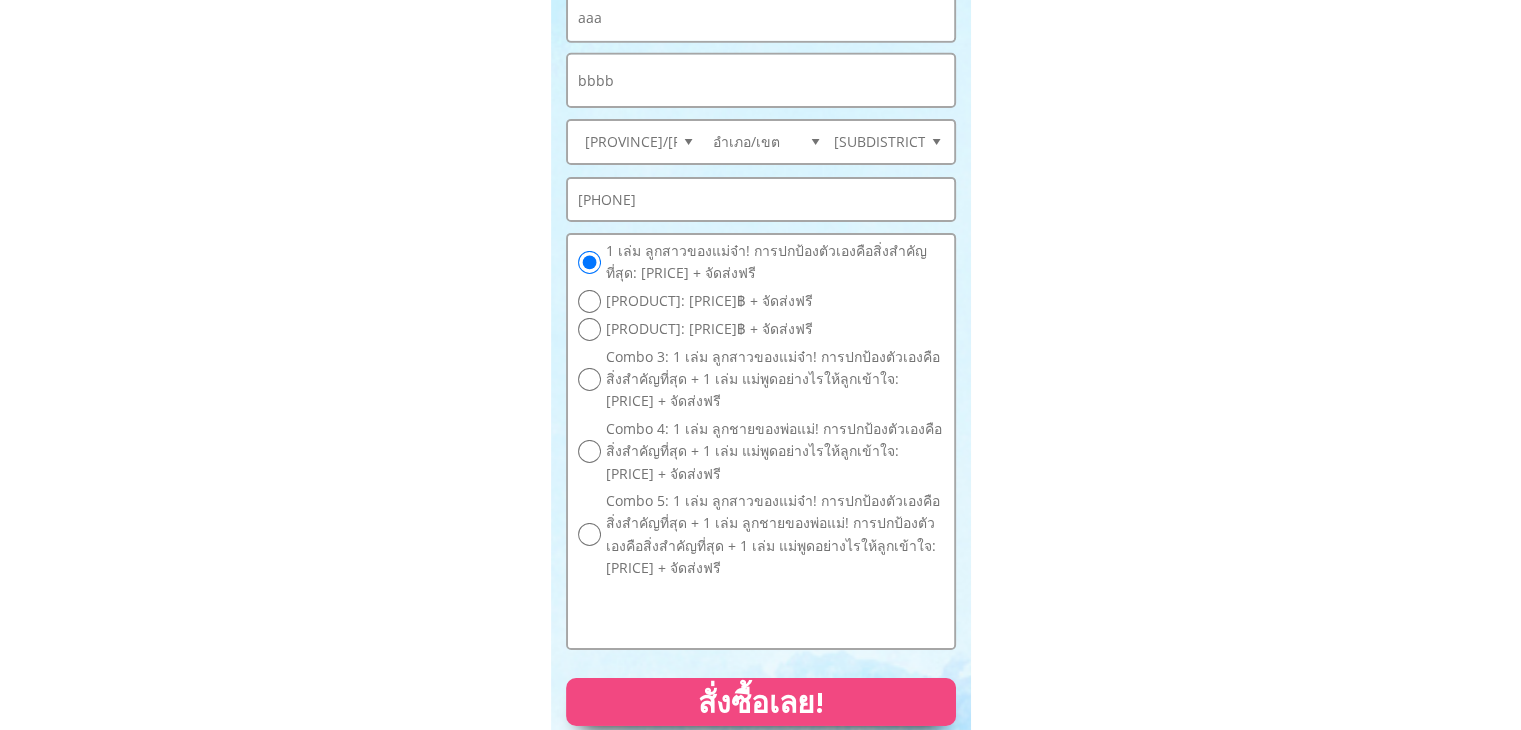 click at bounding box center (0, 0) 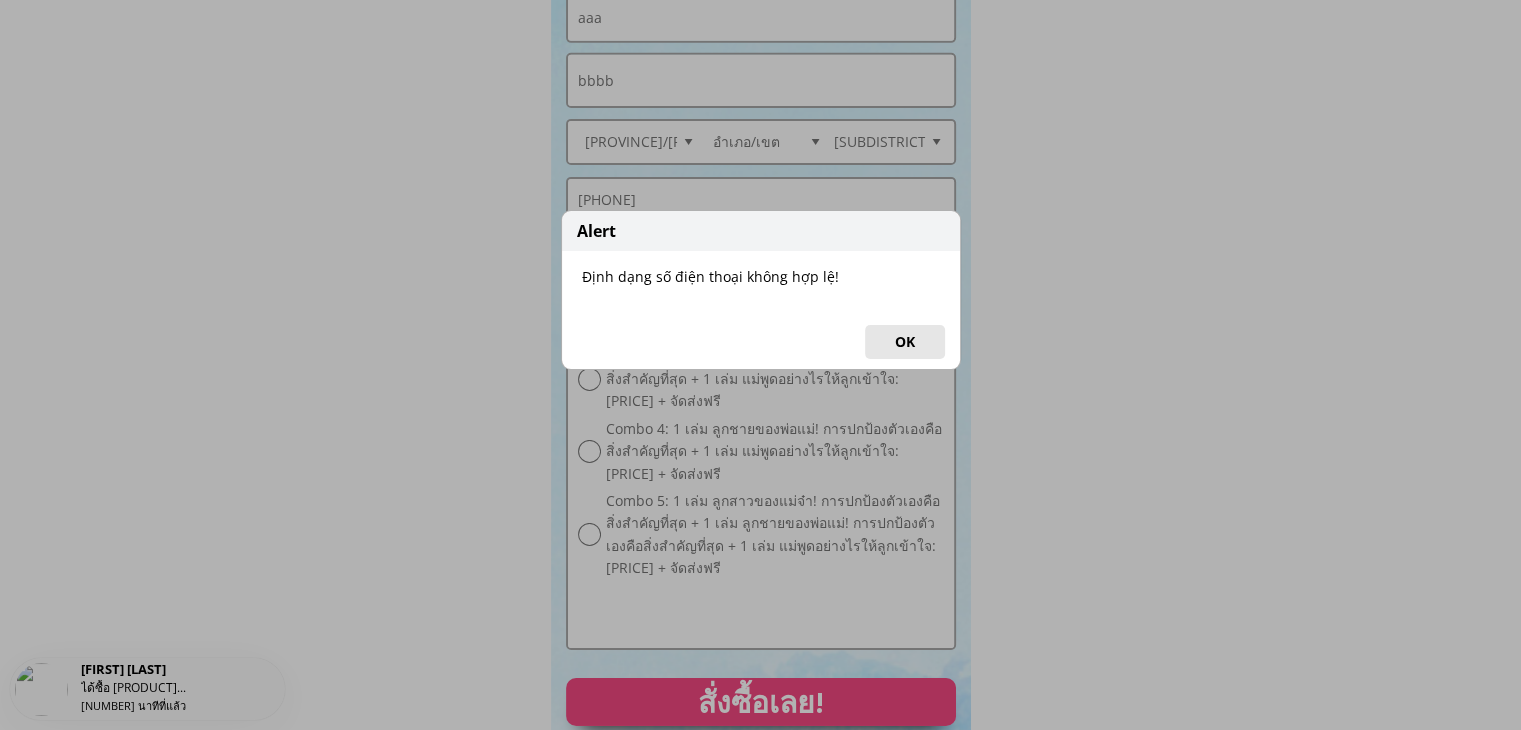 click on "OK" at bounding box center (905, 342) 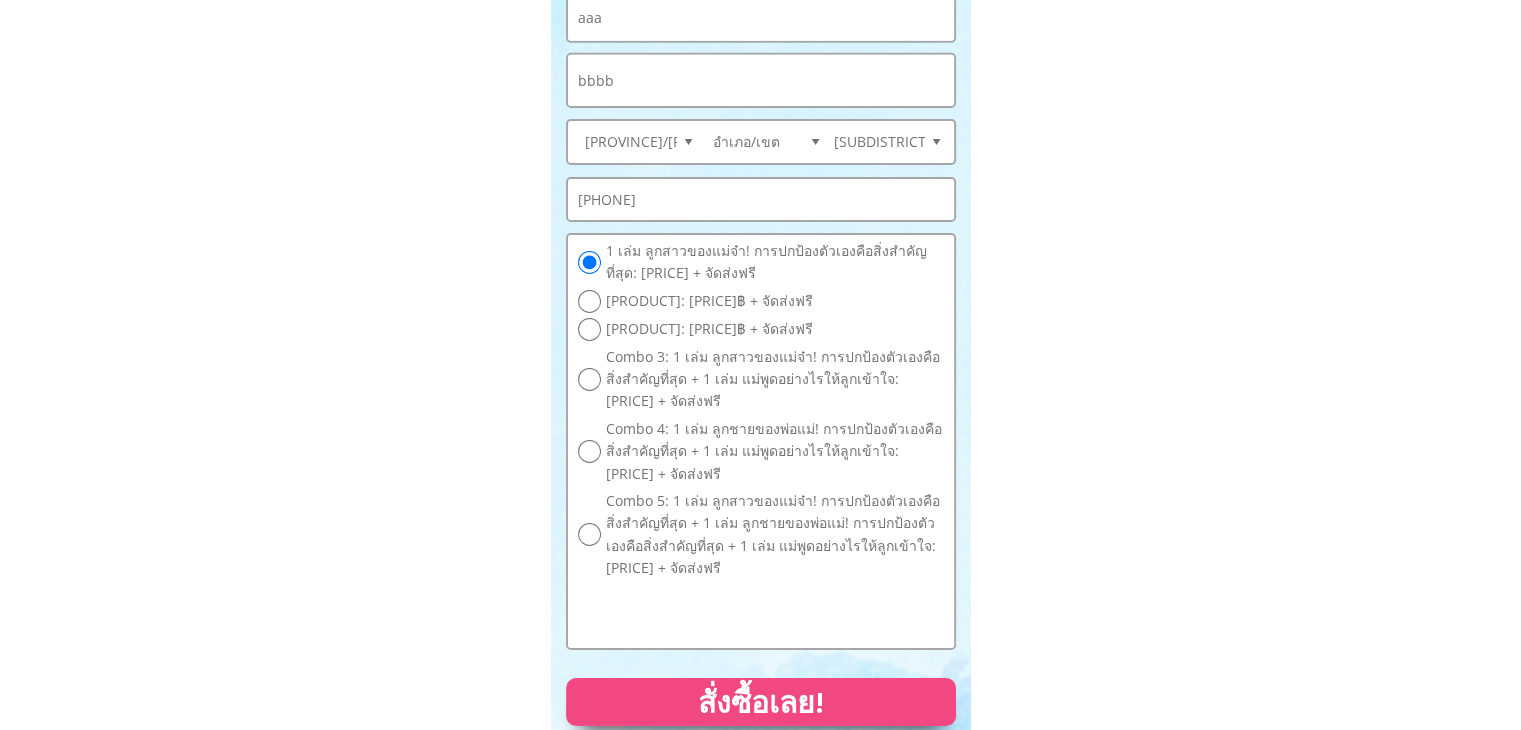drag, startPoint x: 710, startPoint y: 185, endPoint x: 541, endPoint y: 199, distance: 169.57889 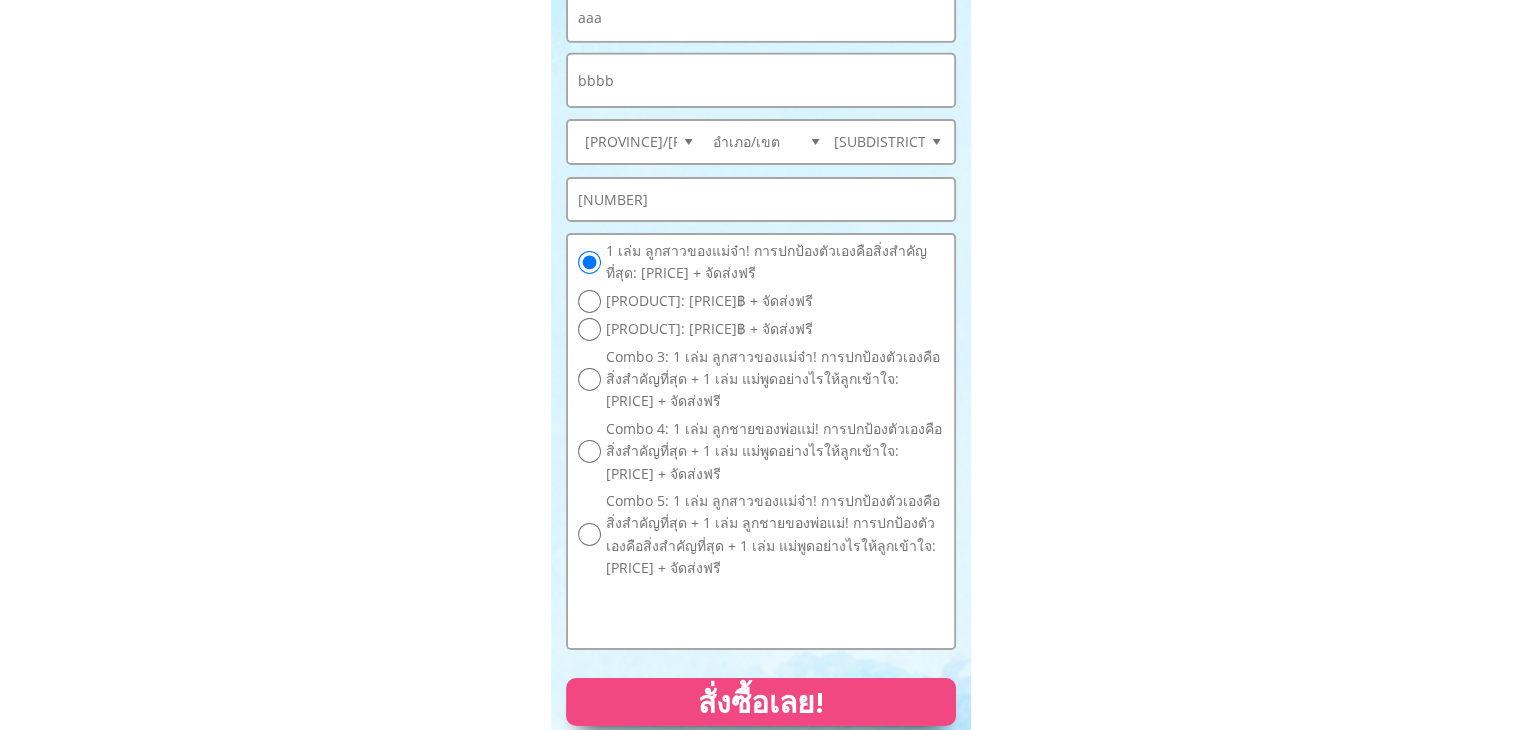 click on "สั่งซื้อเลย!" at bounding box center (761, 702) 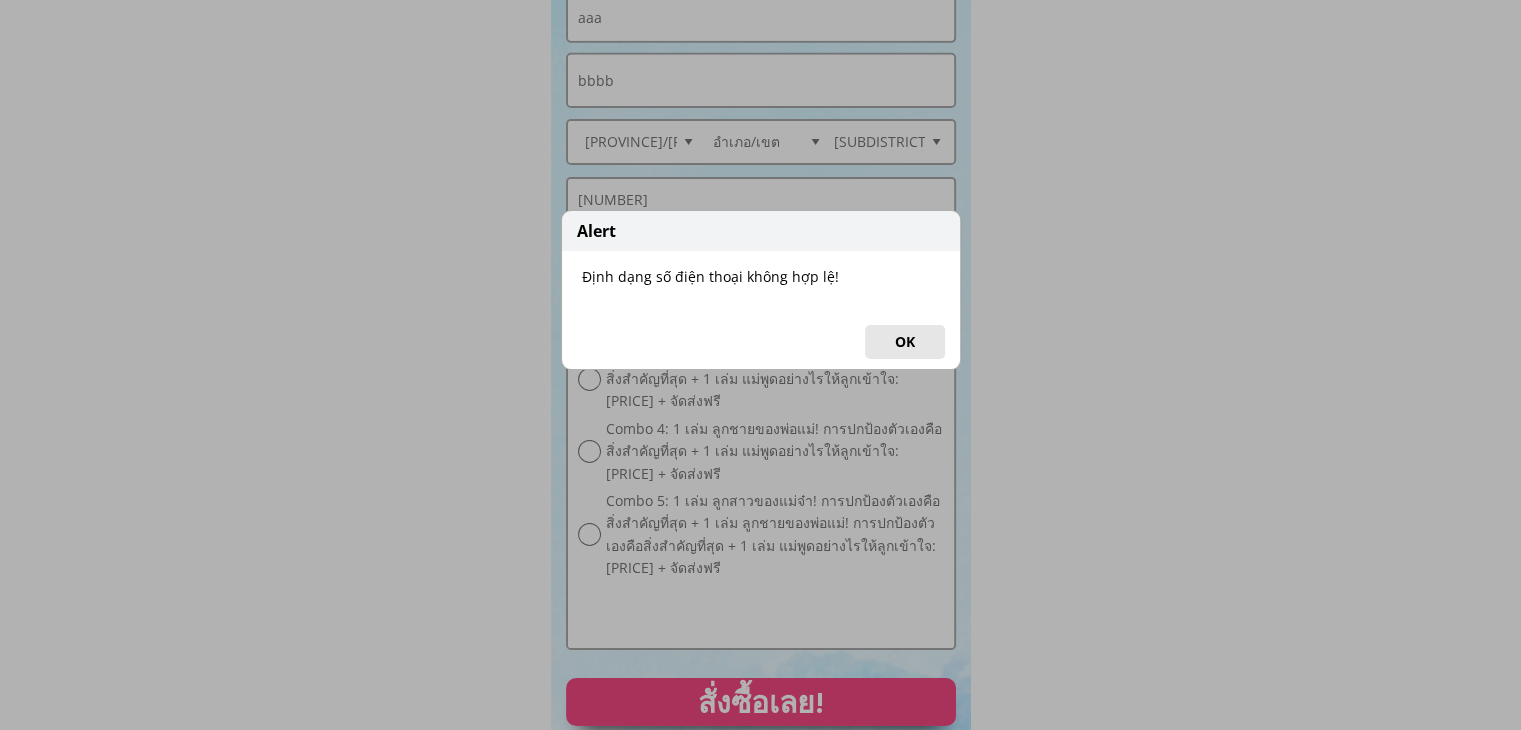 click on "OK" at bounding box center (905, 342) 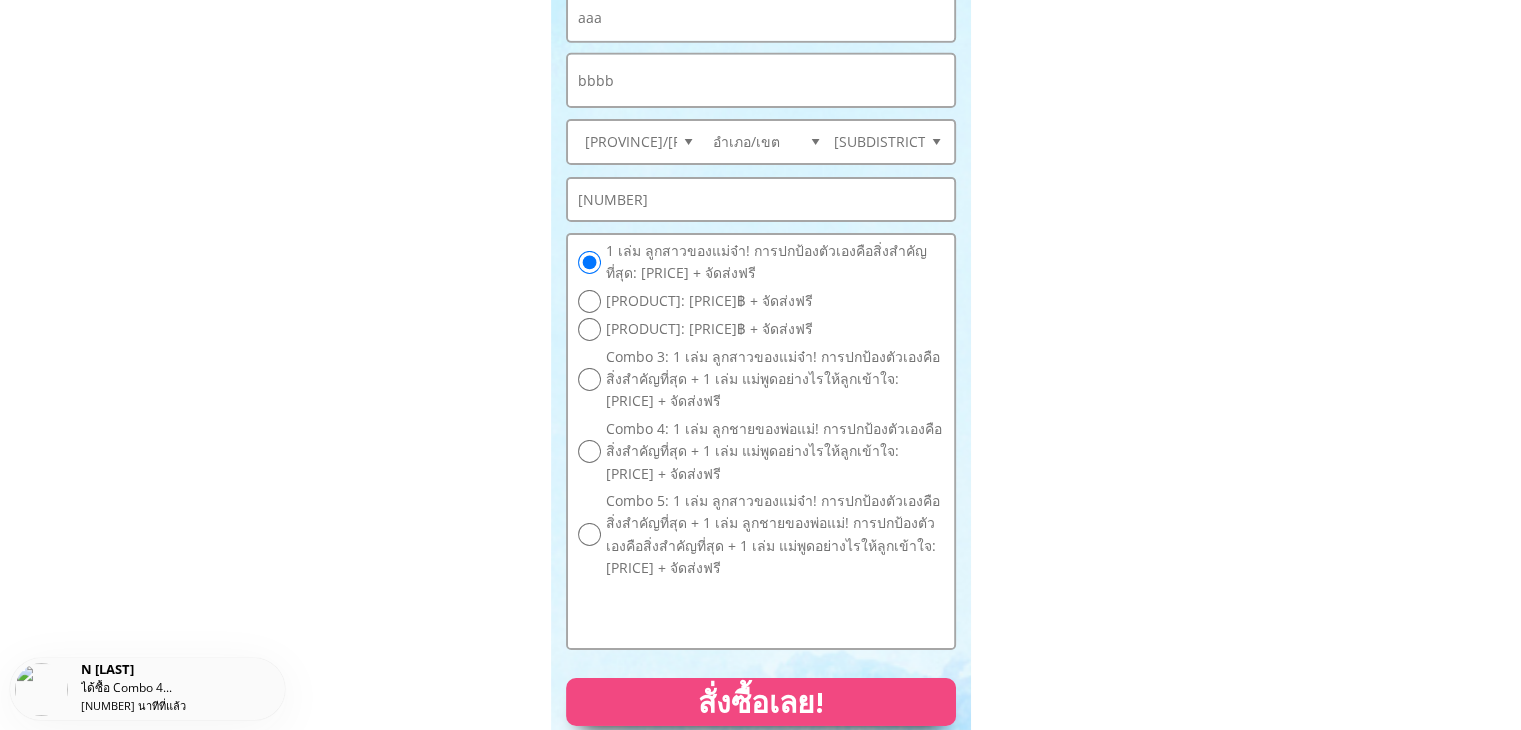 drag, startPoint x: 640, startPoint y: 196, endPoint x: 561, endPoint y: 196, distance: 79 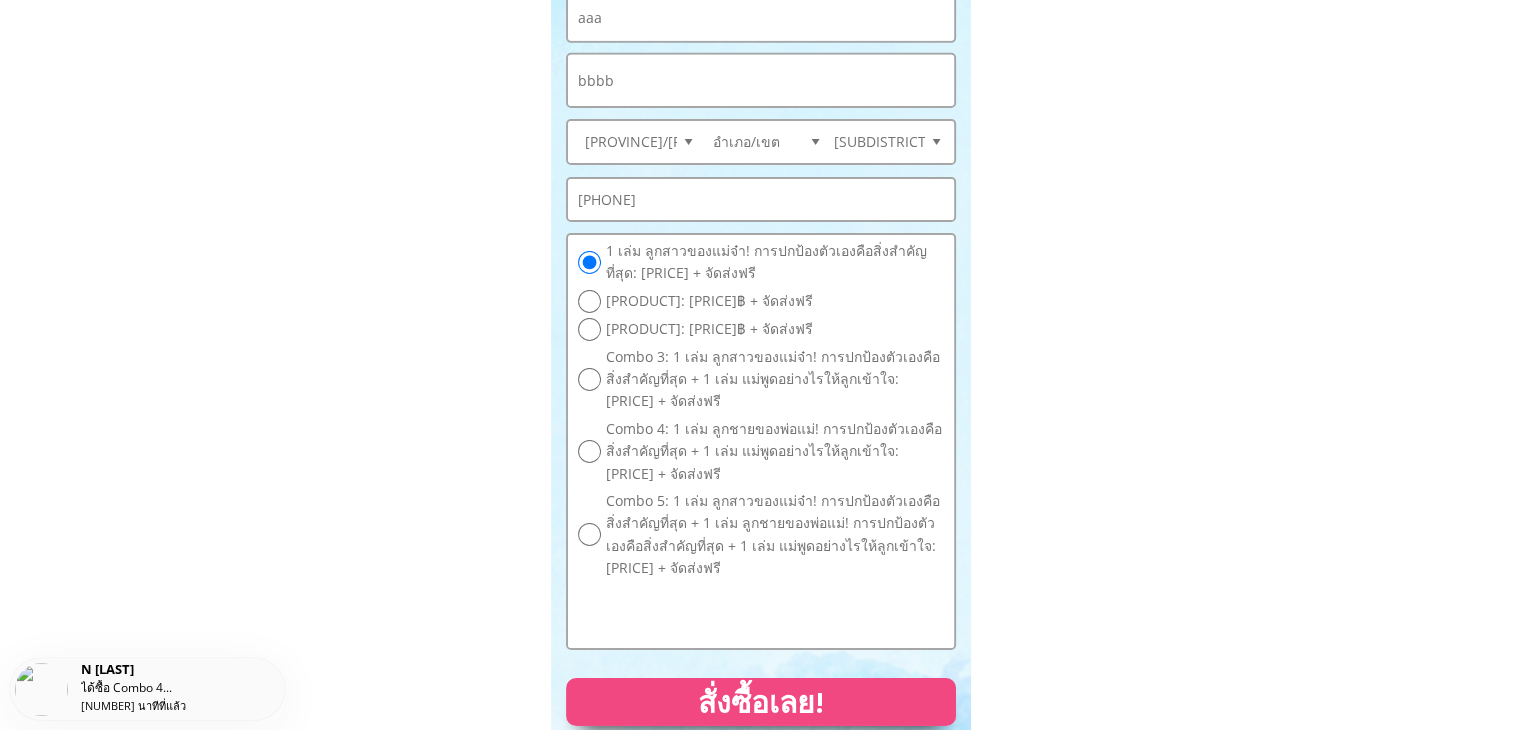 type on "[PHONE]" 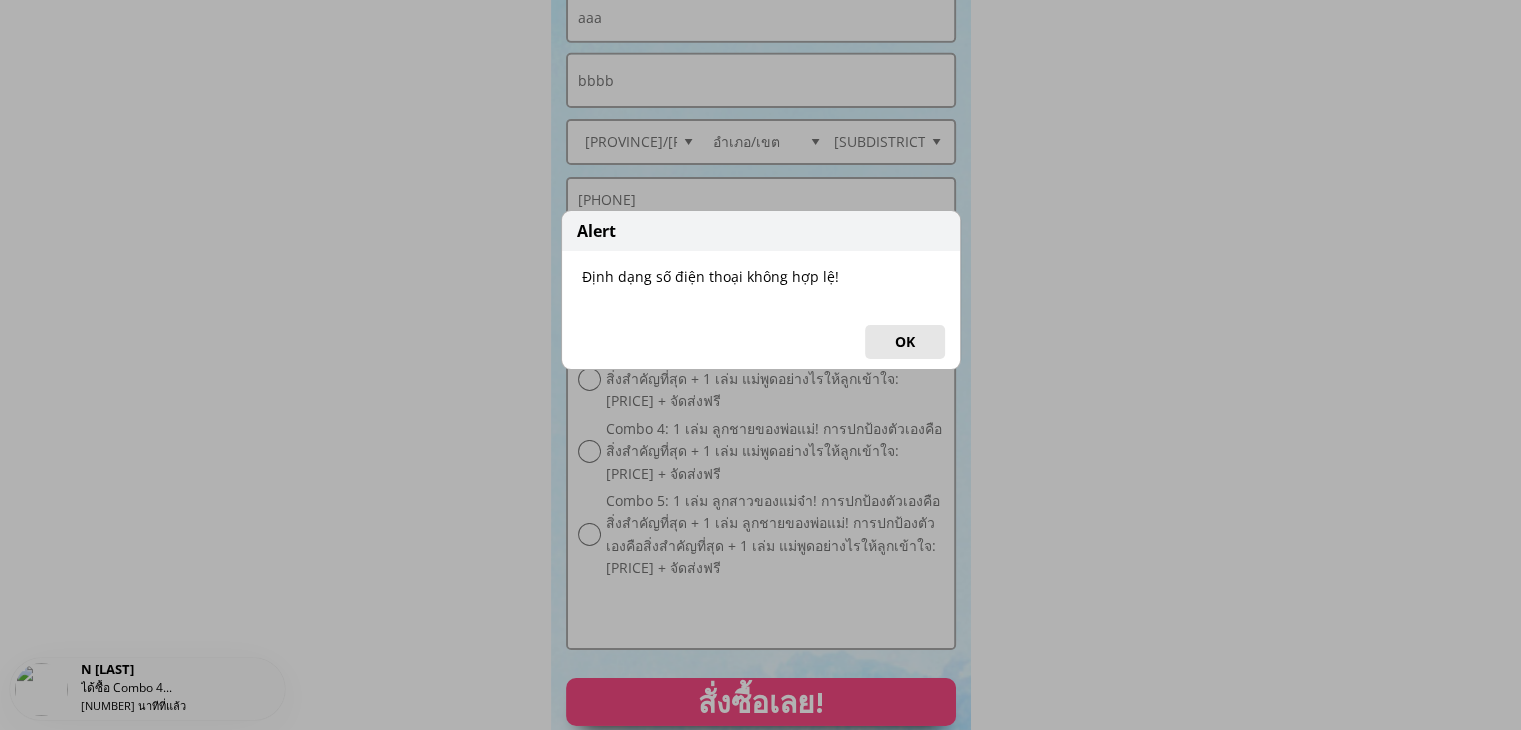 click on "OK" at bounding box center (905, 342) 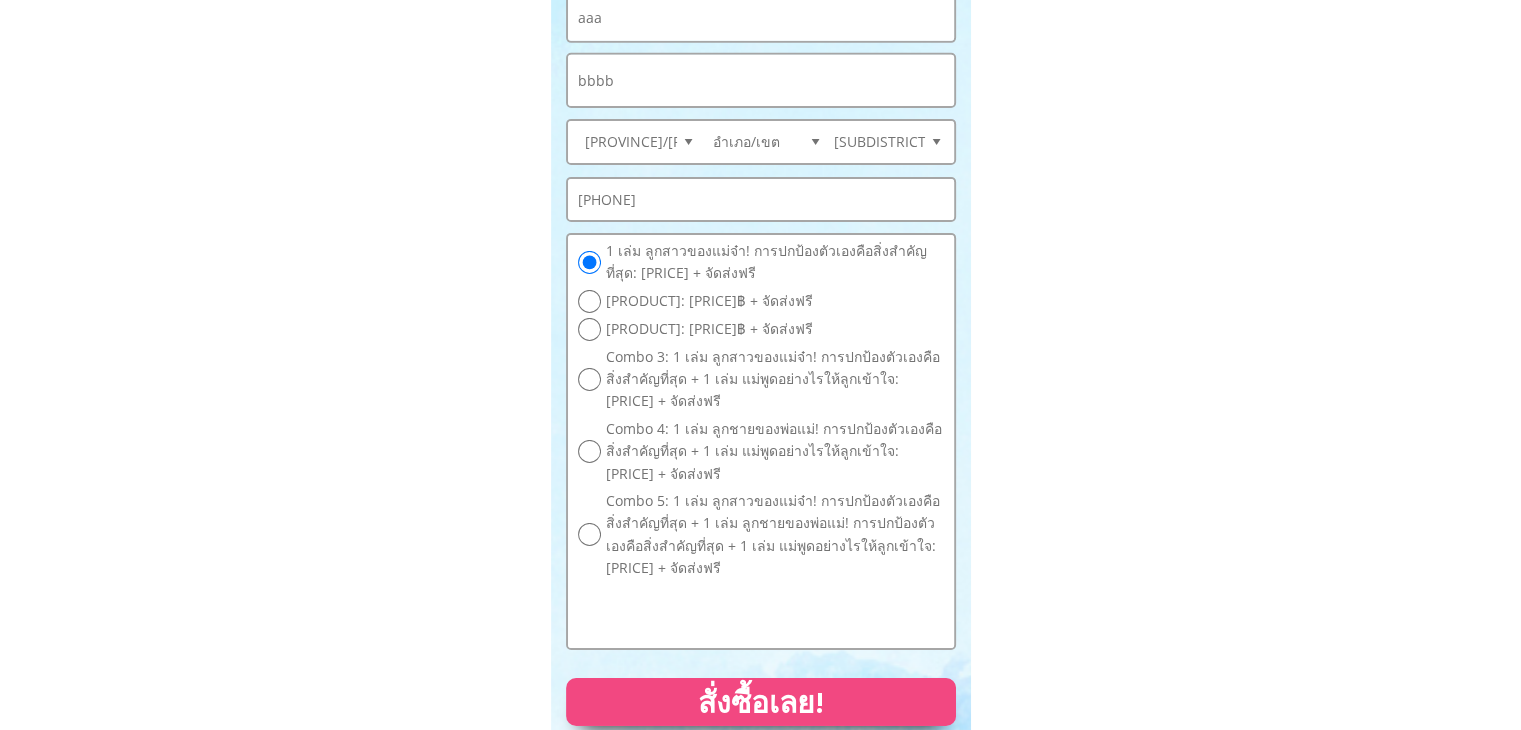 drag, startPoint x: 680, startPoint y: 202, endPoint x: 516, endPoint y: 185, distance: 164.87874 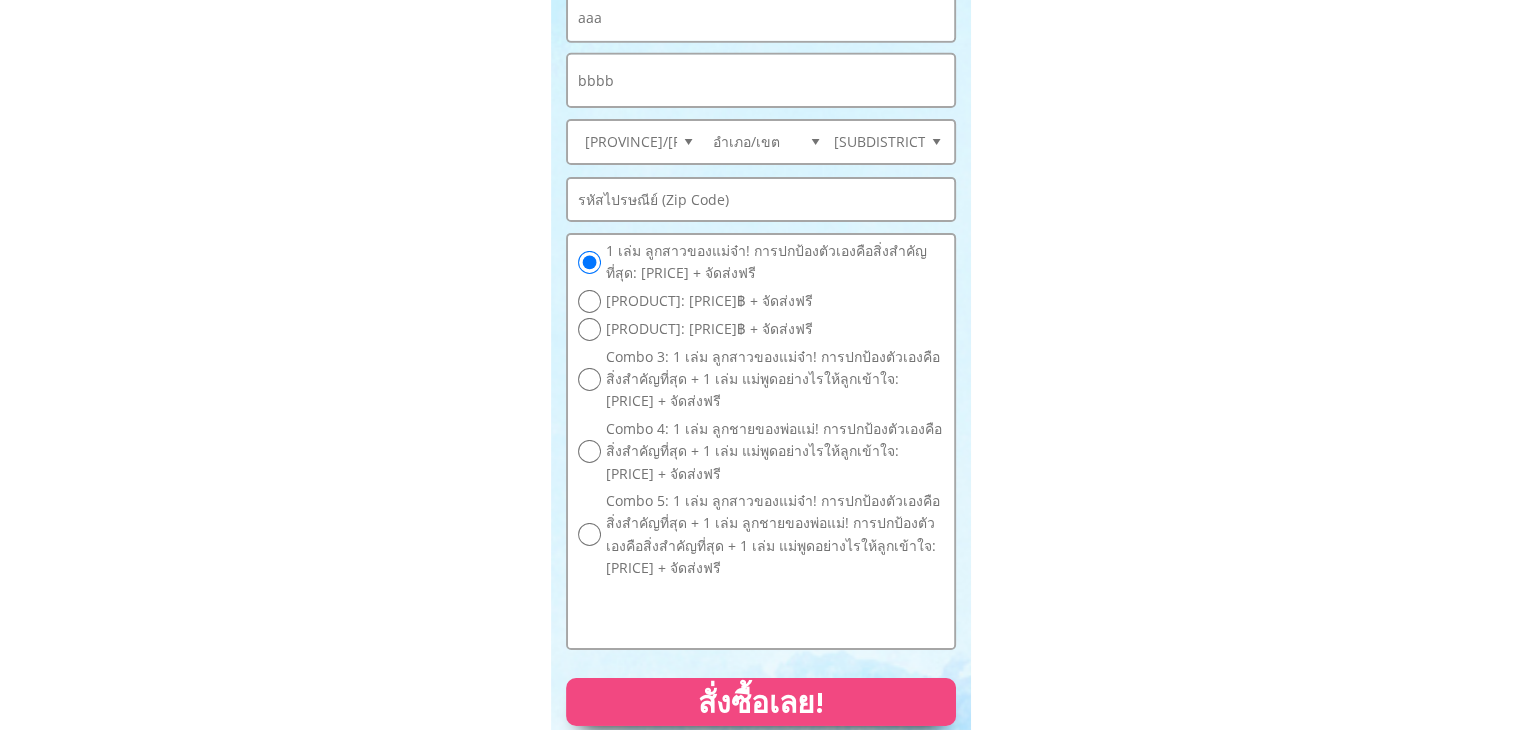 type 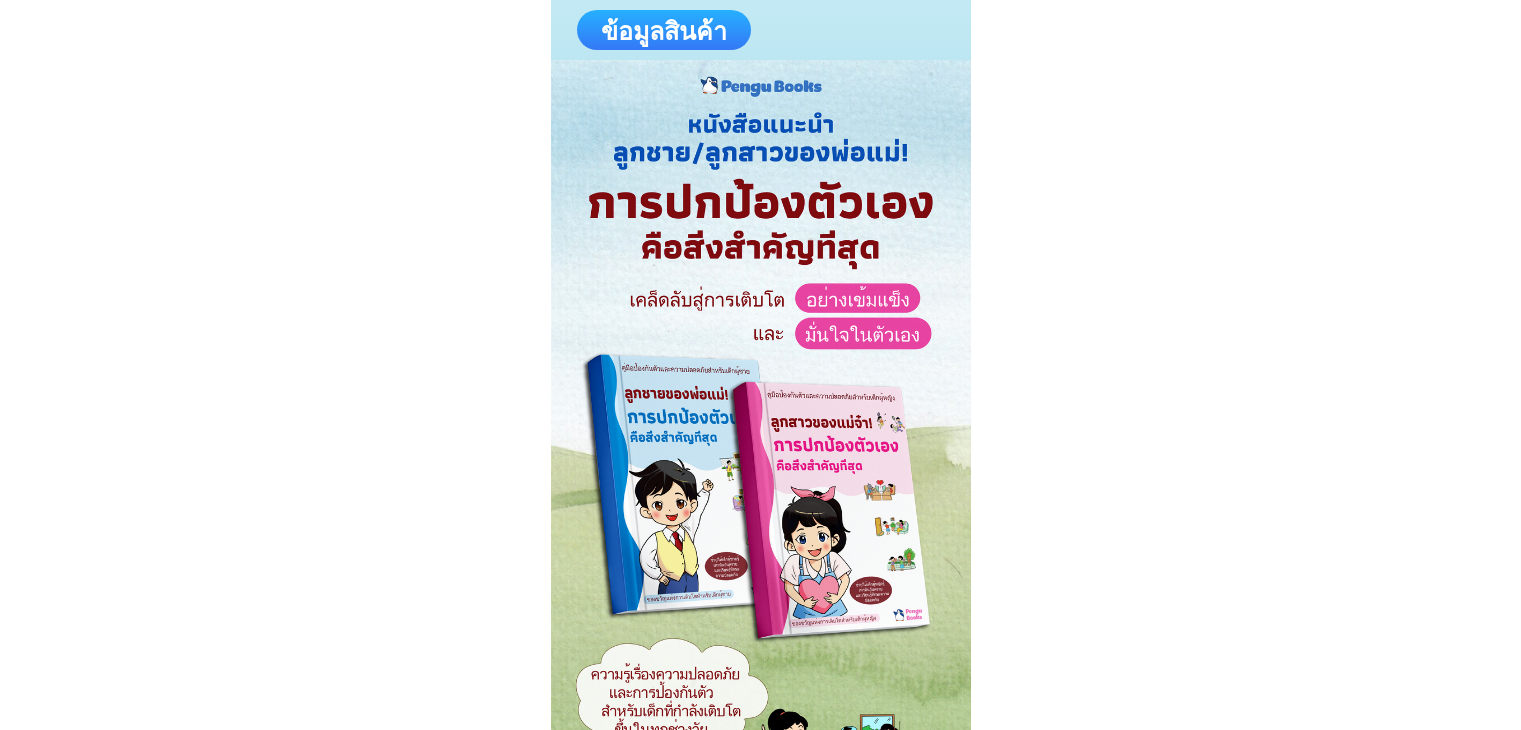 scroll, scrollTop: 0, scrollLeft: 0, axis: both 